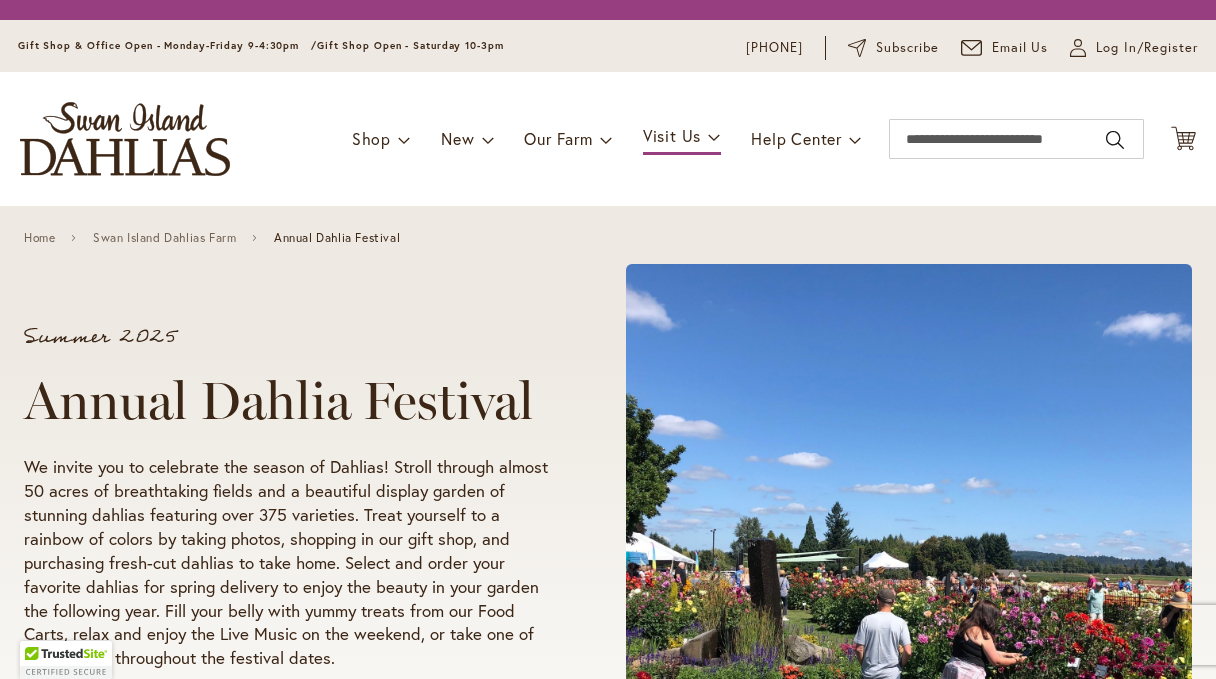 scroll, scrollTop: 0, scrollLeft: 0, axis: both 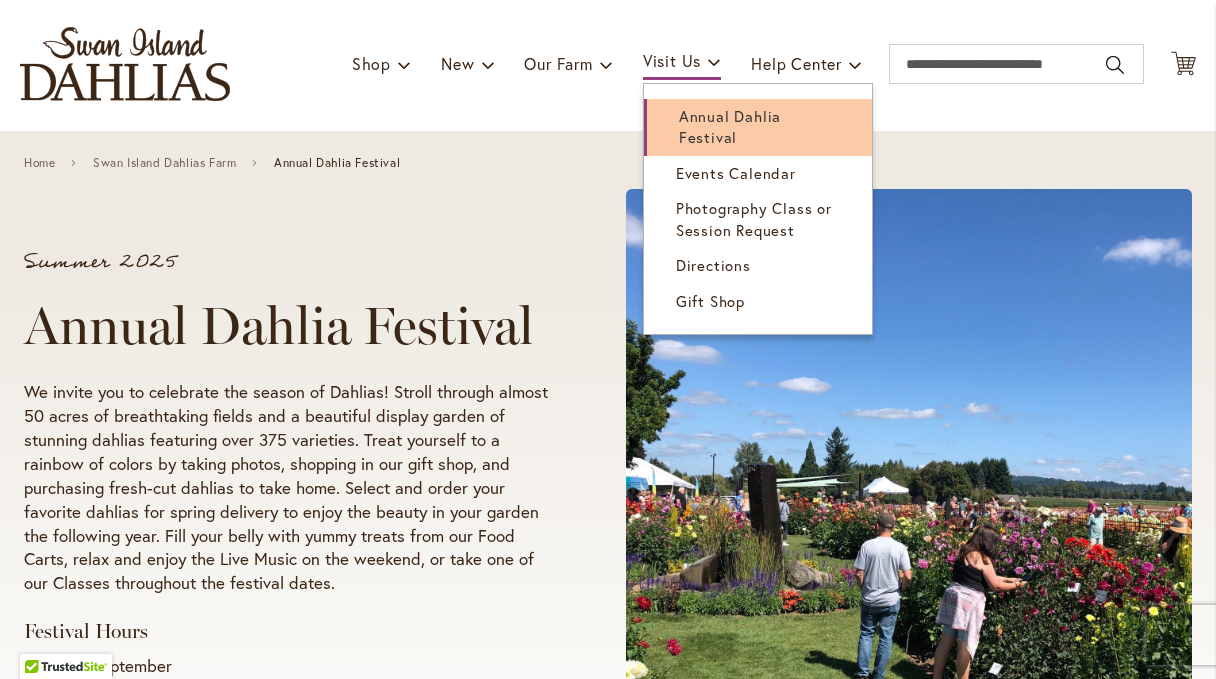 click on "Annual Dahlia Festival" at bounding box center (730, 126) 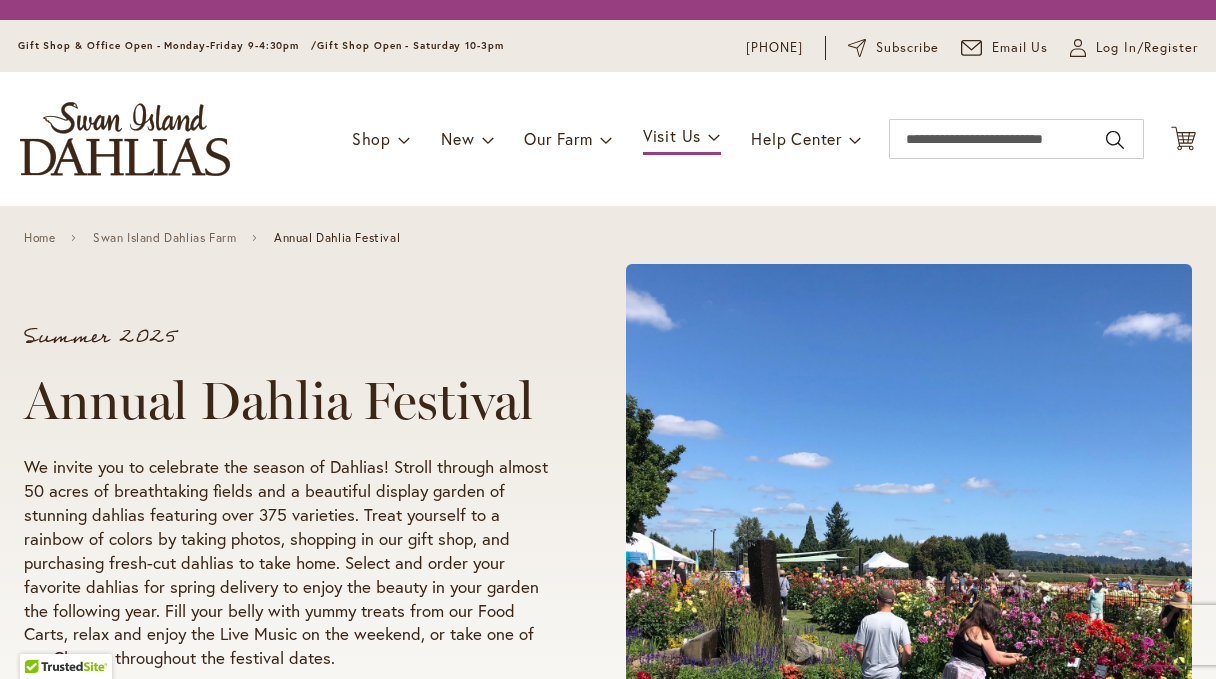 scroll, scrollTop: 0, scrollLeft: 0, axis: both 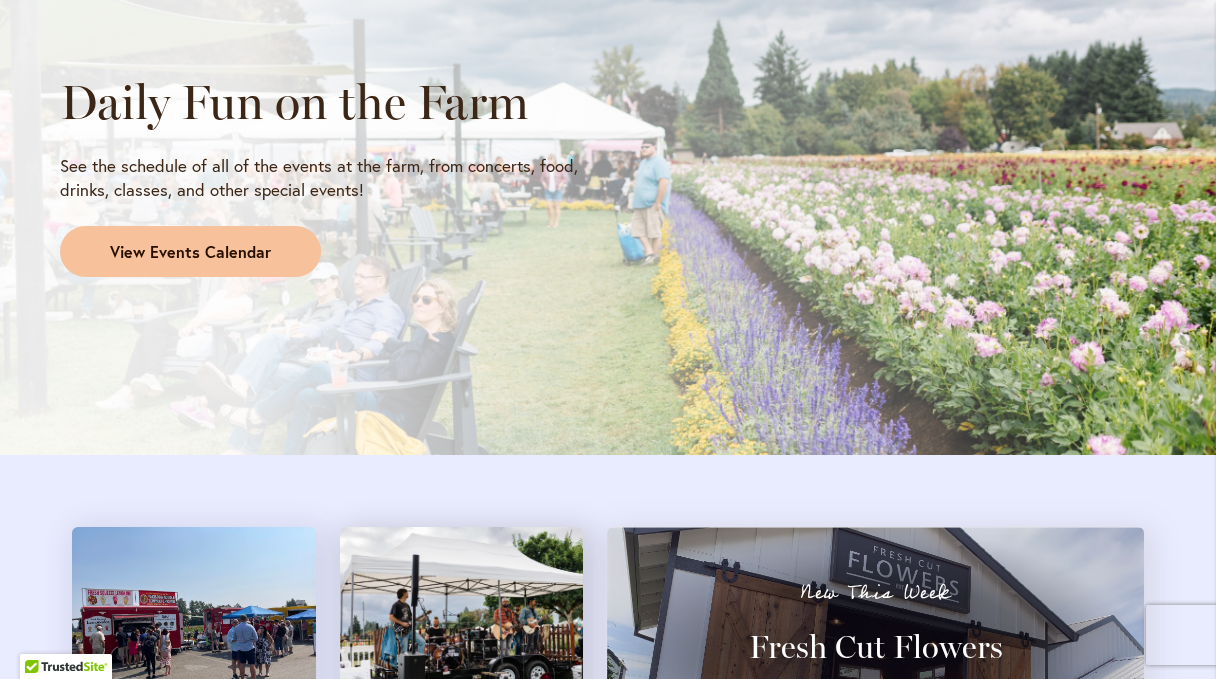 click on "View Events Calendar" at bounding box center (190, 252) 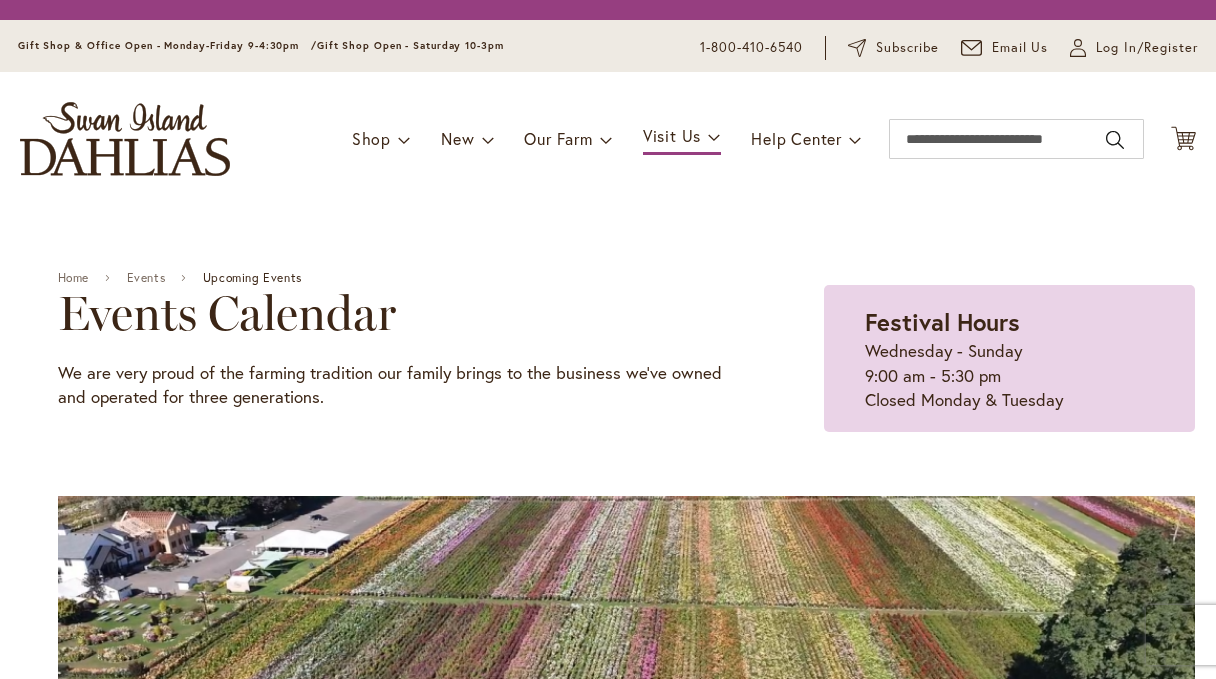 scroll, scrollTop: 0, scrollLeft: 0, axis: both 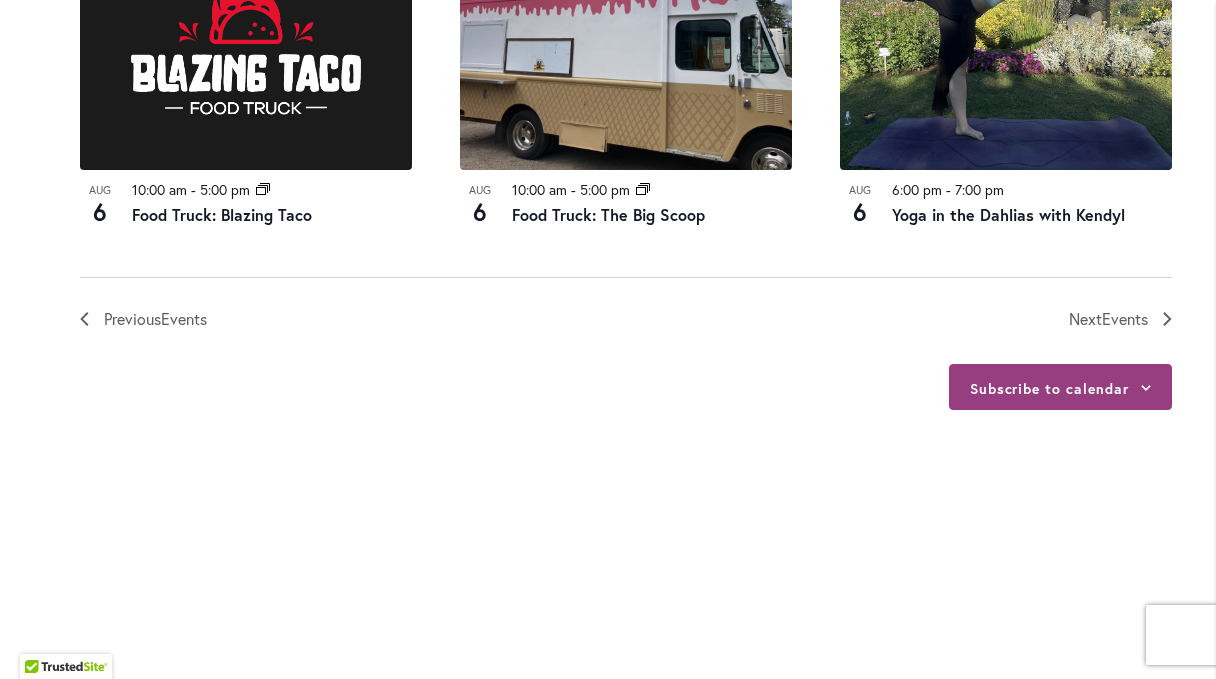 click on "Subscribe to calendar" at bounding box center (1060, 387) 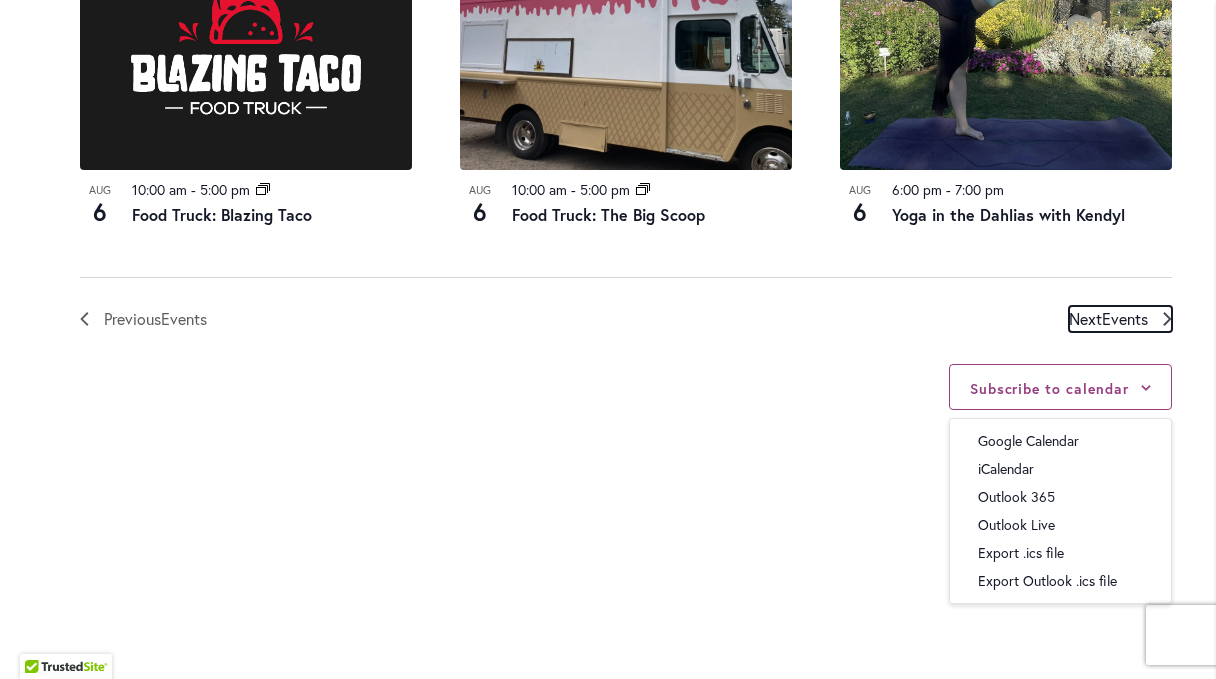 click on "Next  Events" at bounding box center (1108, 319) 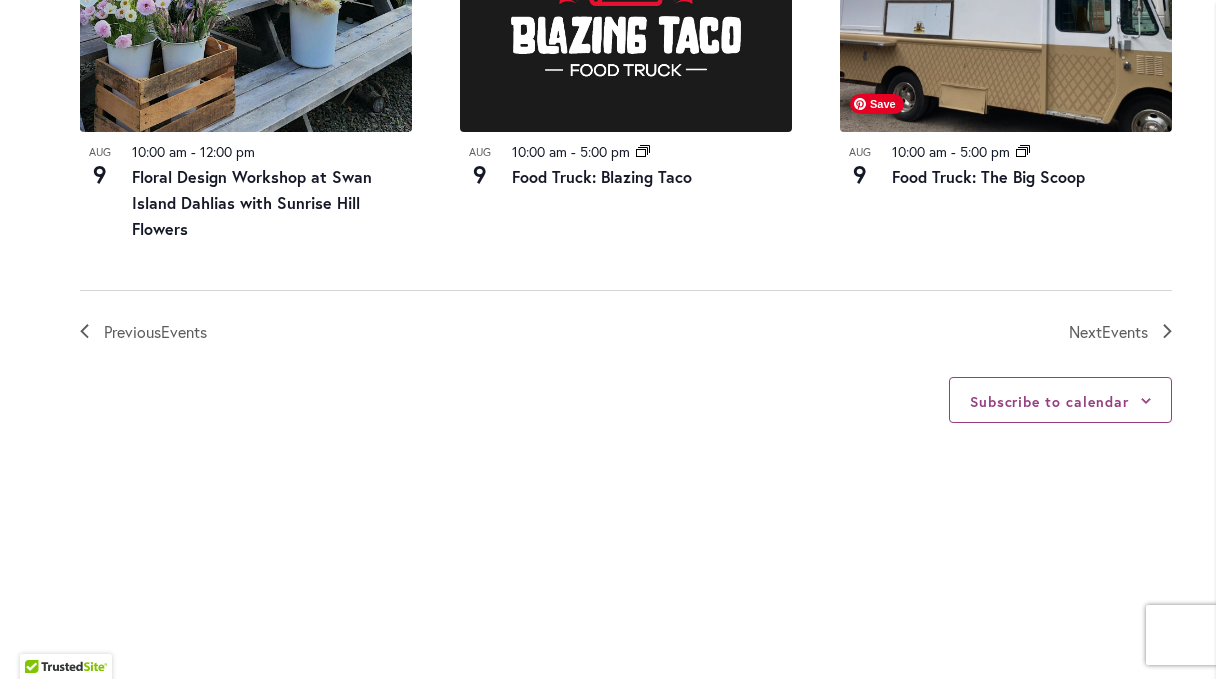 scroll, scrollTop: 2381, scrollLeft: 0, axis: vertical 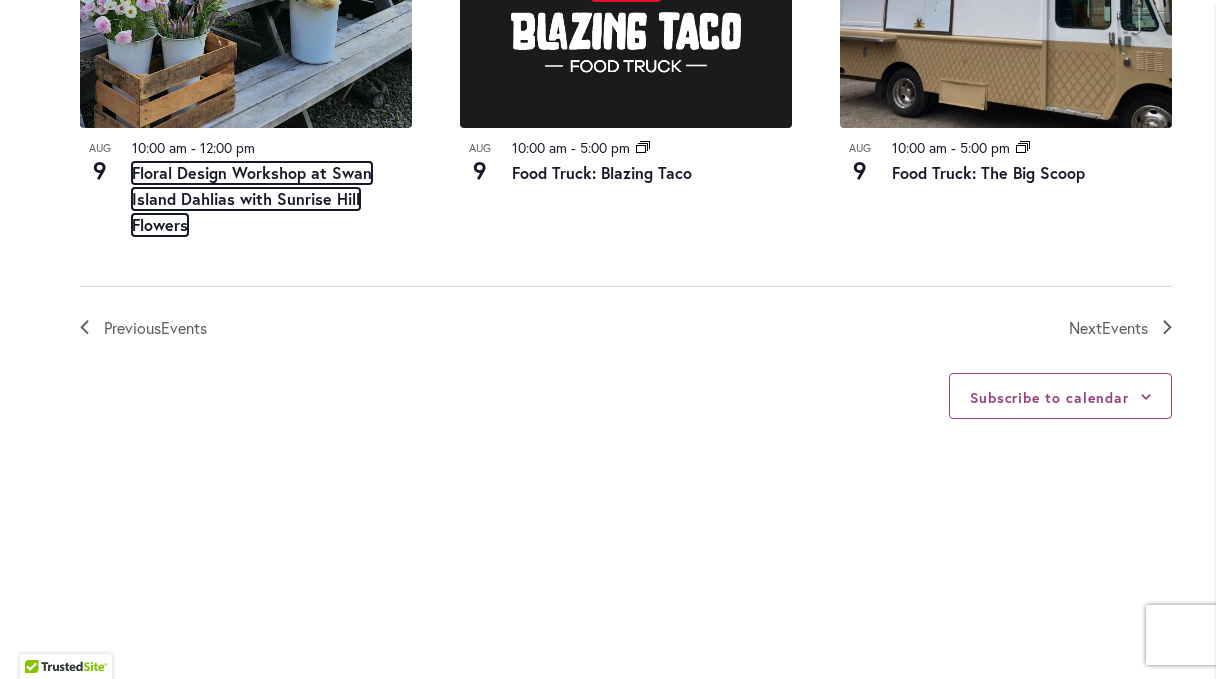 click on "Floral Design Workshop at Swan Island Dahlias with Sunrise Hill Flowers" at bounding box center [252, 199] 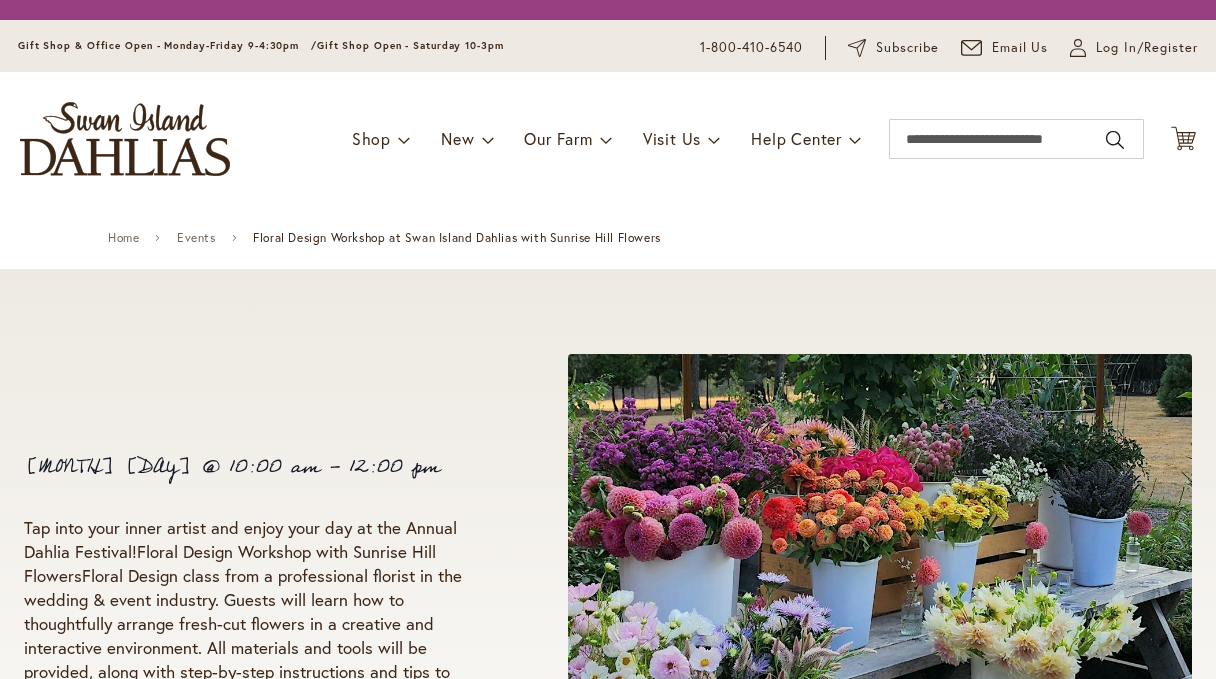 scroll, scrollTop: 0, scrollLeft: 0, axis: both 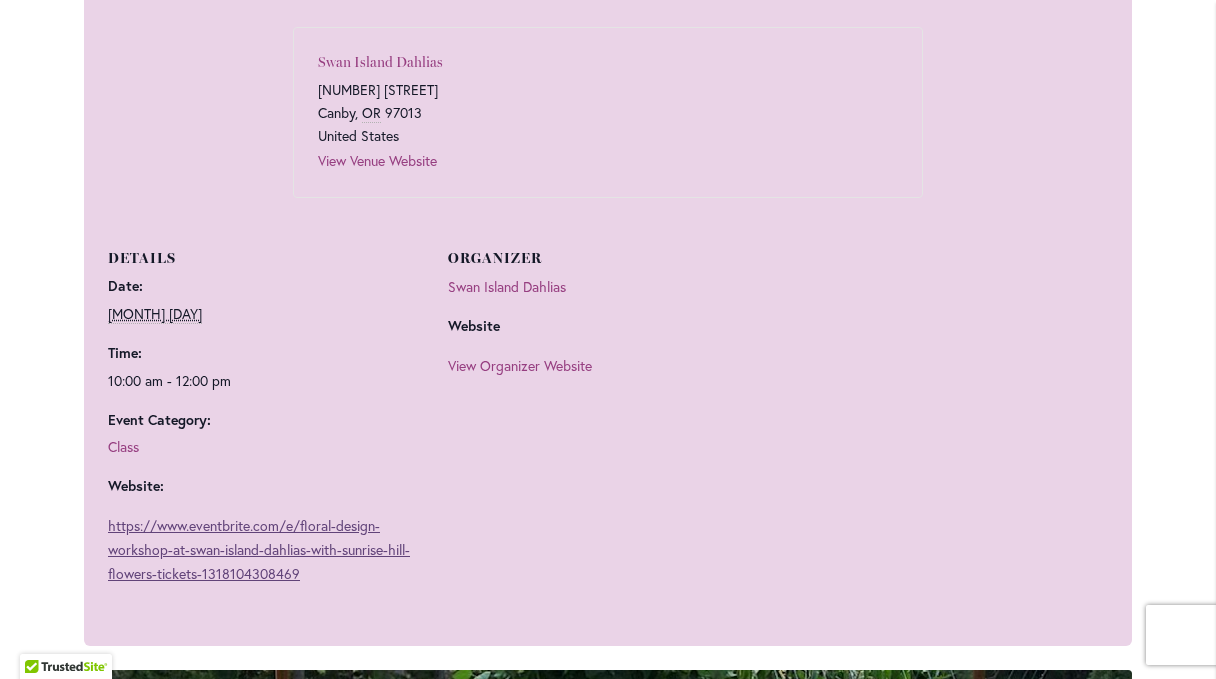 click on "https://www.eventbrite.com/e/floral-design-workshop-at-swan-island-dahlias-with-sunrise-hill-flowers-tickets-1318104308469" at bounding box center (259, 549) 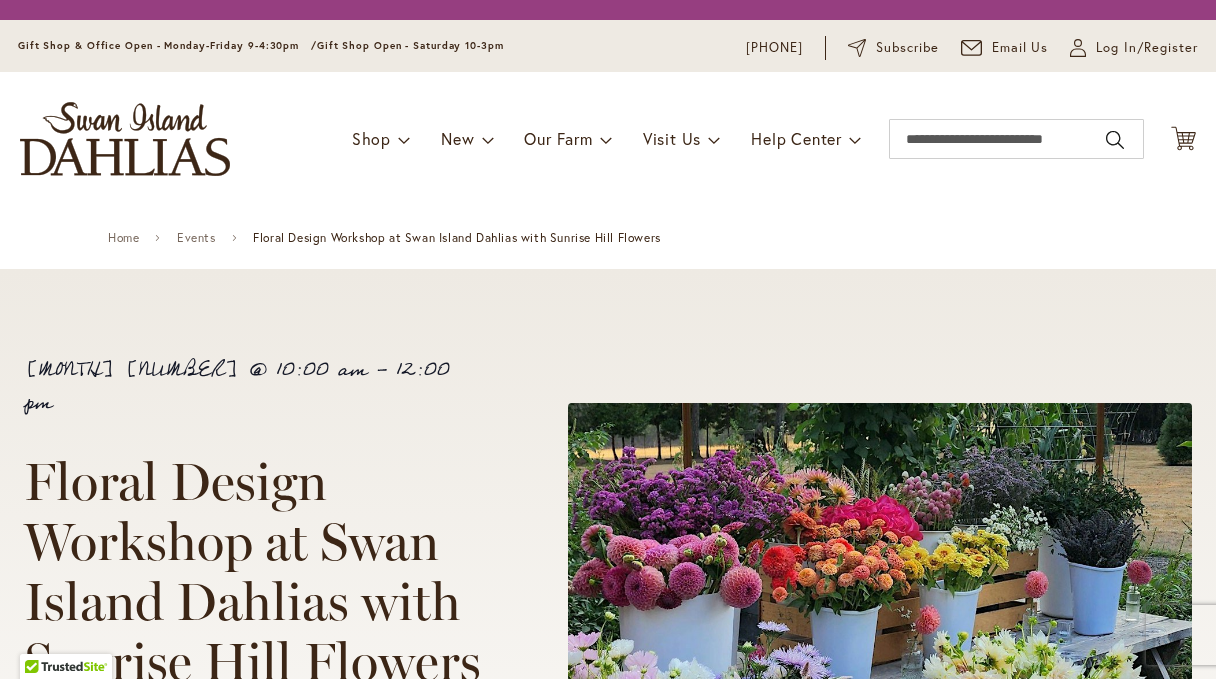 scroll, scrollTop: 0, scrollLeft: 0, axis: both 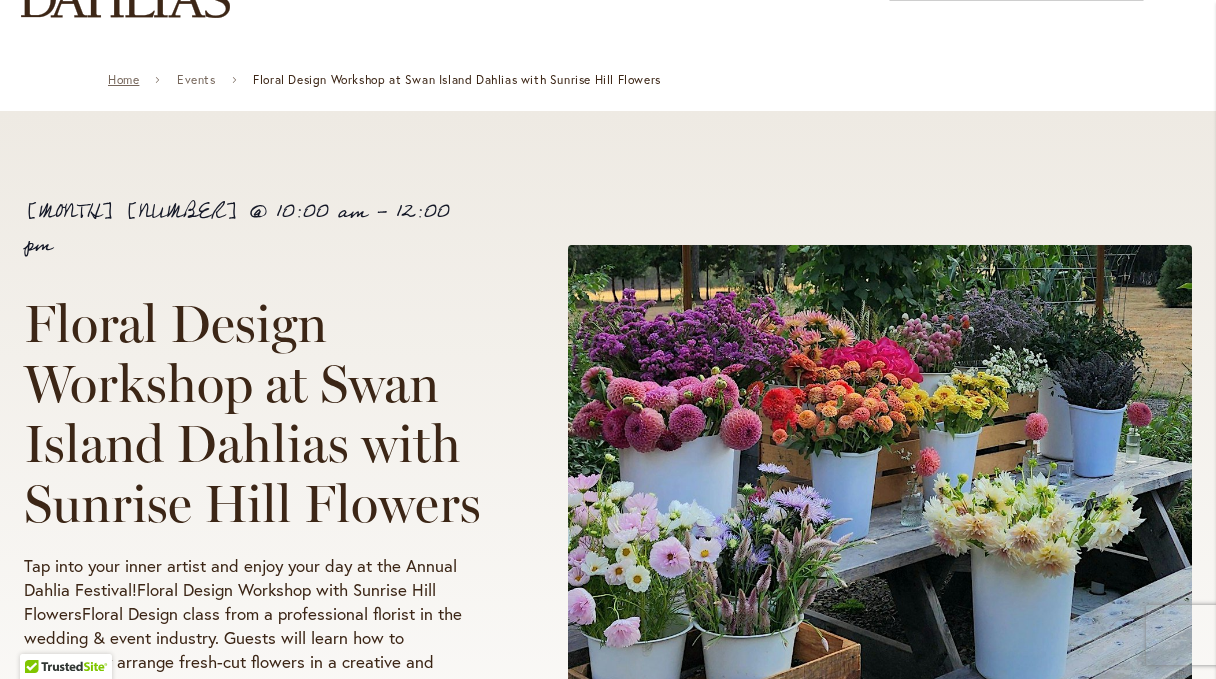 click on "Home" at bounding box center [123, 80] 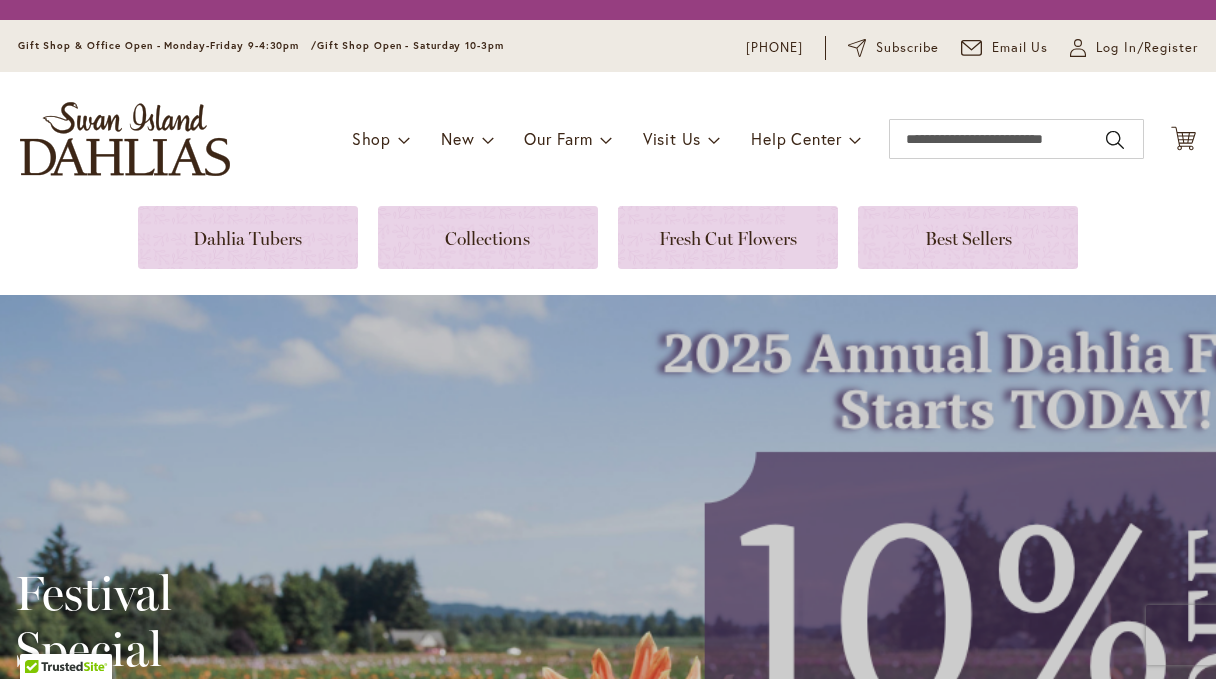 scroll, scrollTop: 0, scrollLeft: 0, axis: both 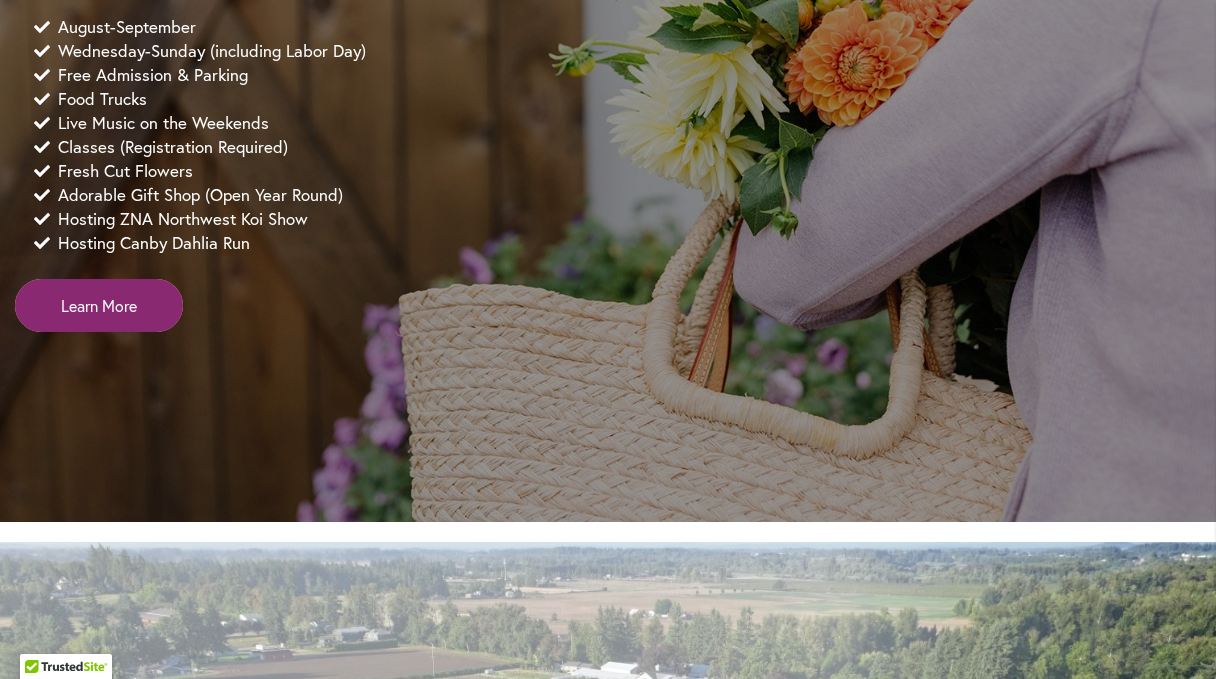 click on "Learn More" at bounding box center [99, 305] 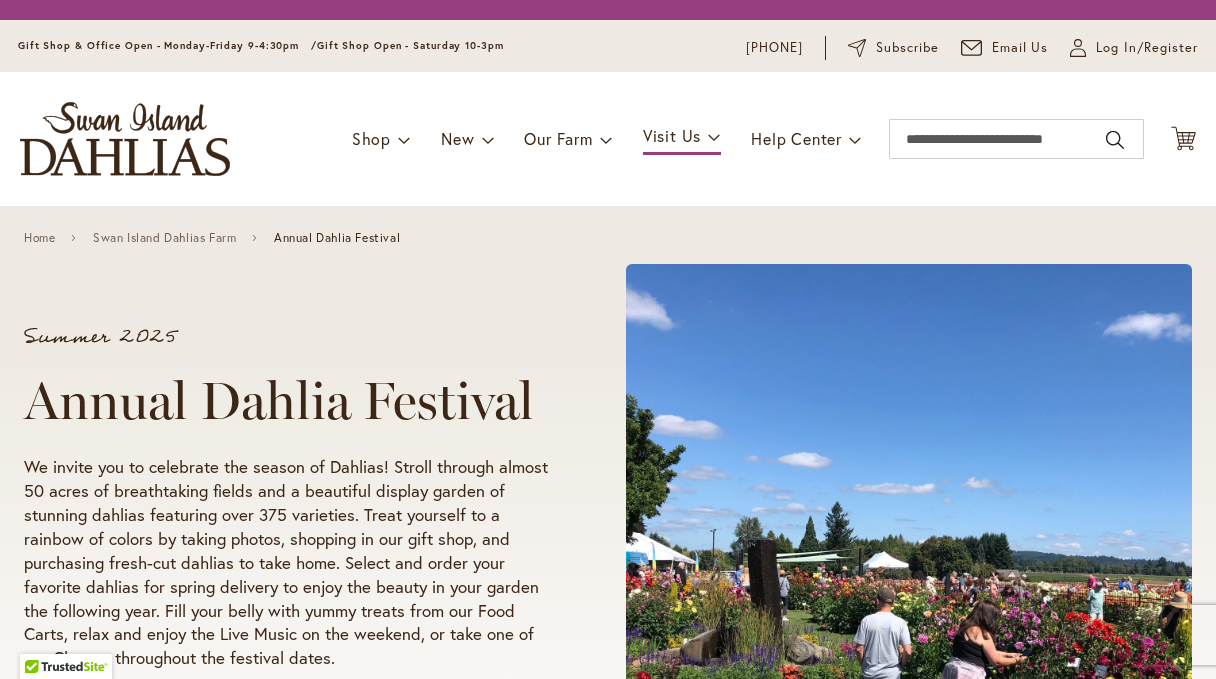 scroll, scrollTop: 0, scrollLeft: 0, axis: both 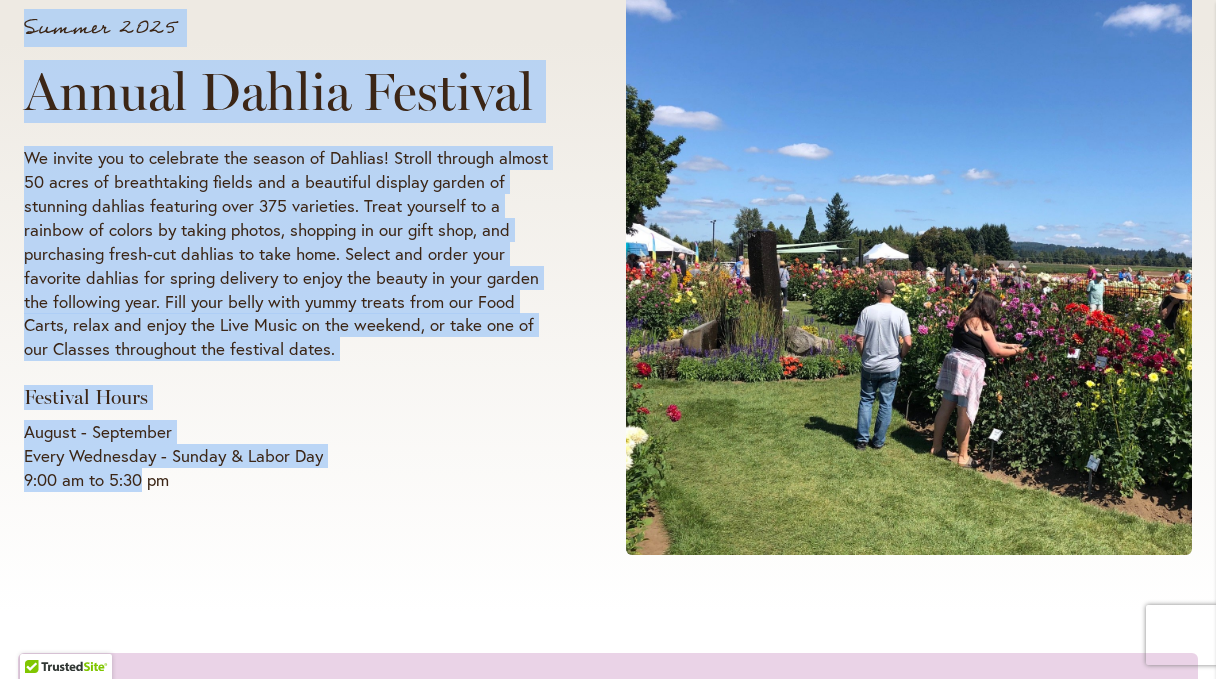drag, startPoint x: 140, startPoint y: 478, endPoint x: 23, endPoint y: 479, distance: 117.00427 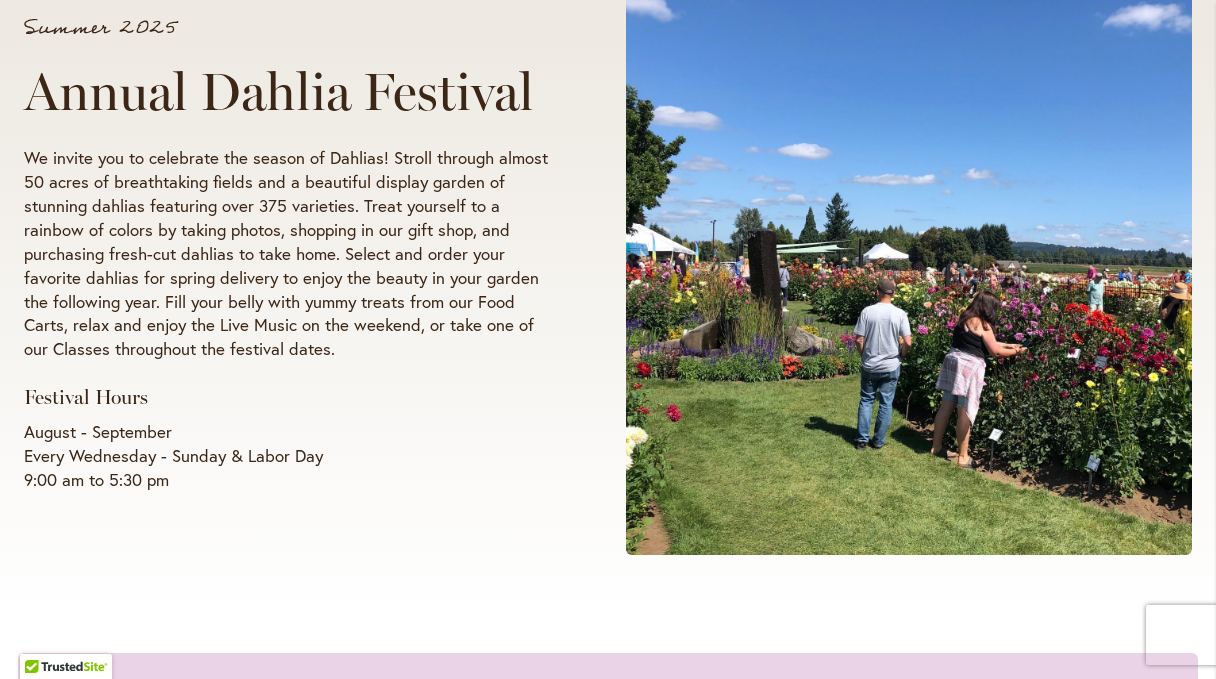 click on "August - September Every Wednesday - Sunday & Labor Day 9:00 am to 5:30 pm" at bounding box center (287, 456) 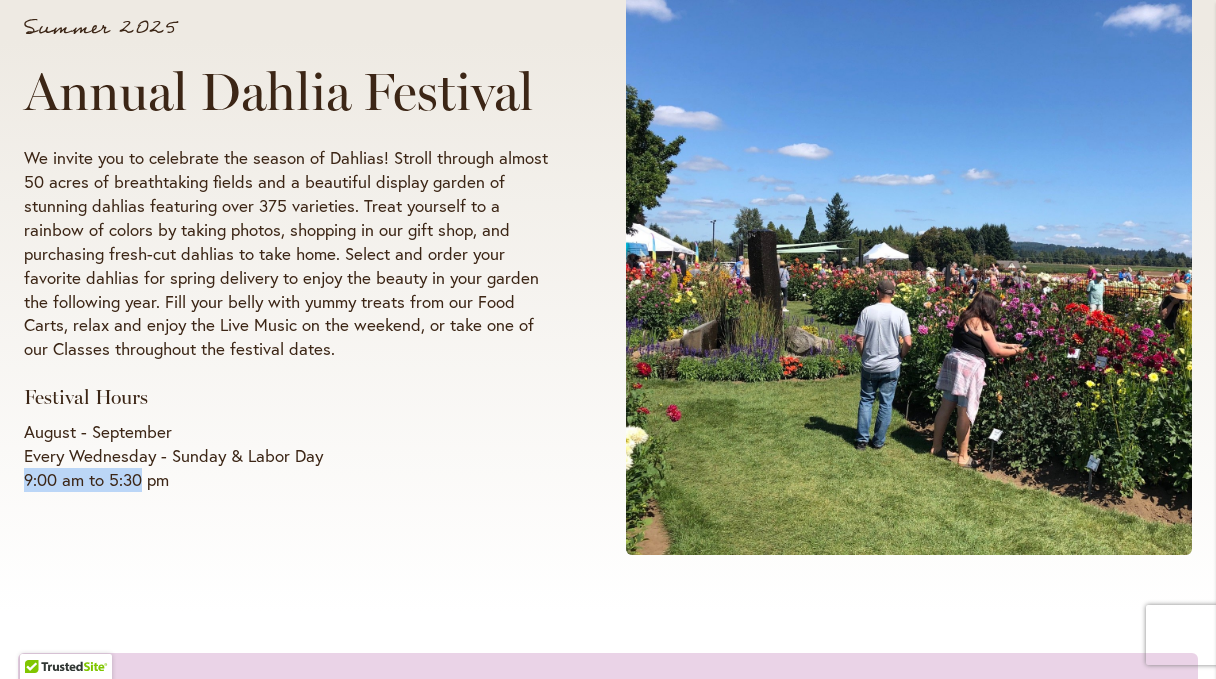 drag, startPoint x: 26, startPoint y: 478, endPoint x: 141, endPoint y: 478, distance: 115 